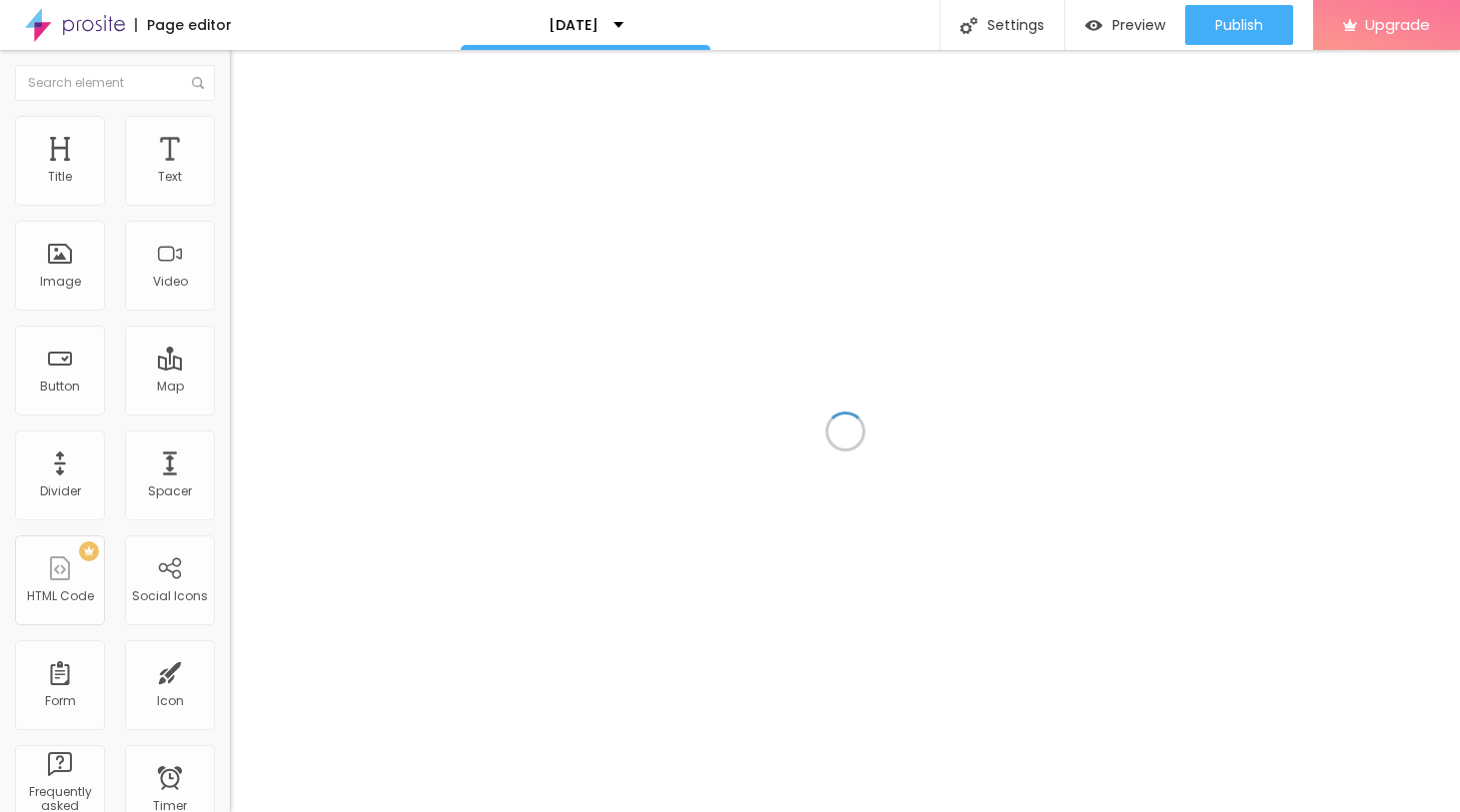 scroll, scrollTop: 0, scrollLeft: 0, axis: both 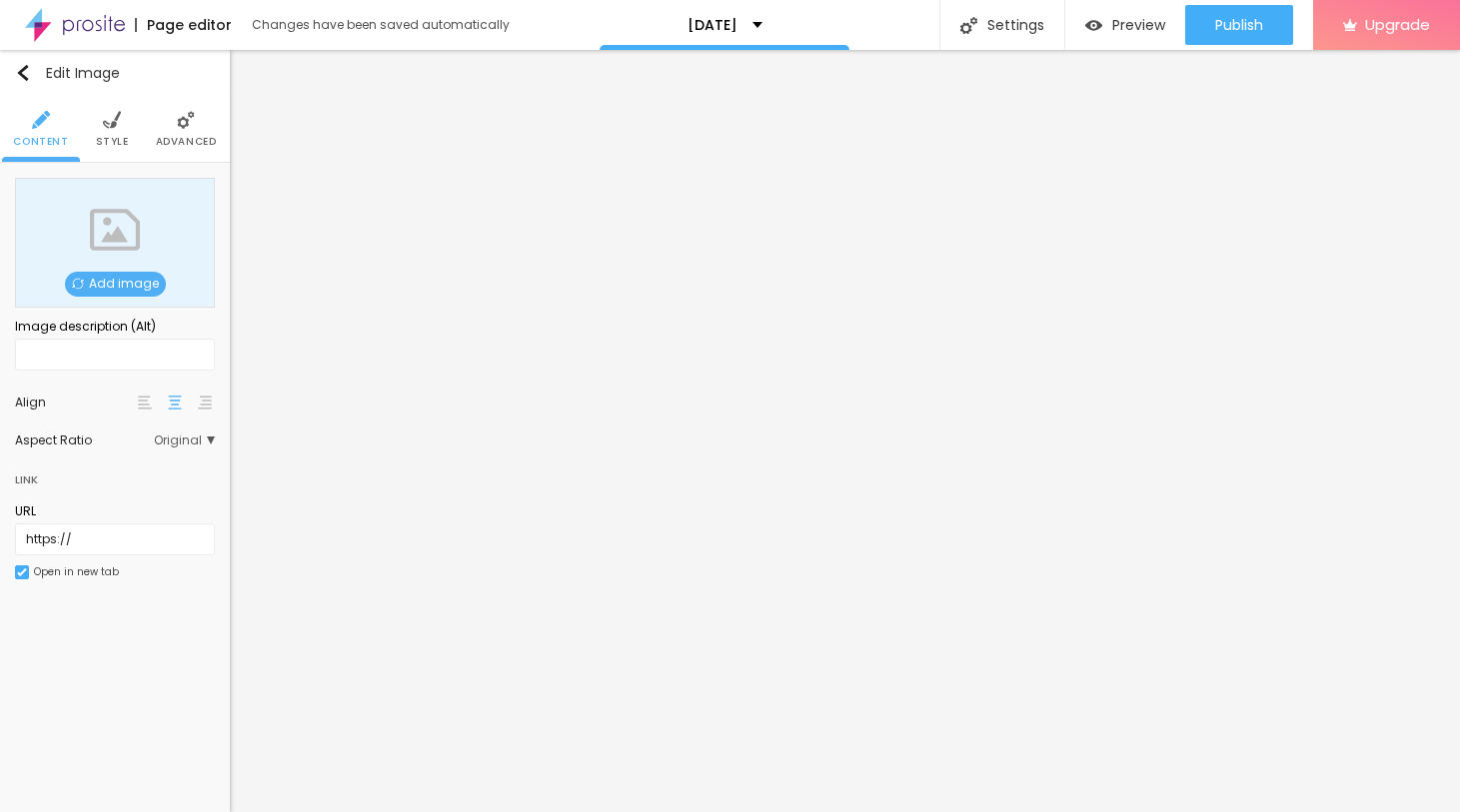 click on "Add image" at bounding box center (115, 284) 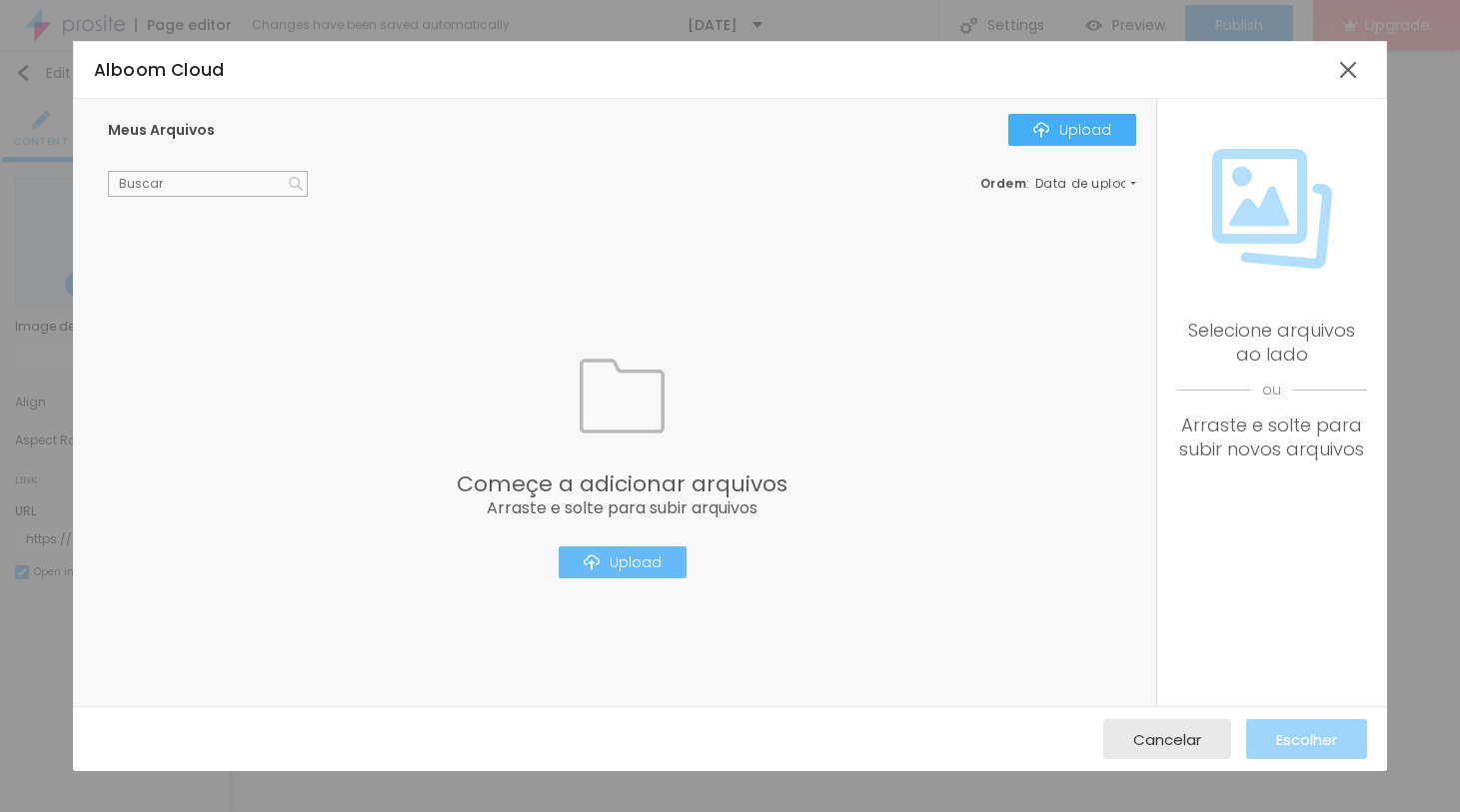 click on "Upload" at bounding box center [623, 562] 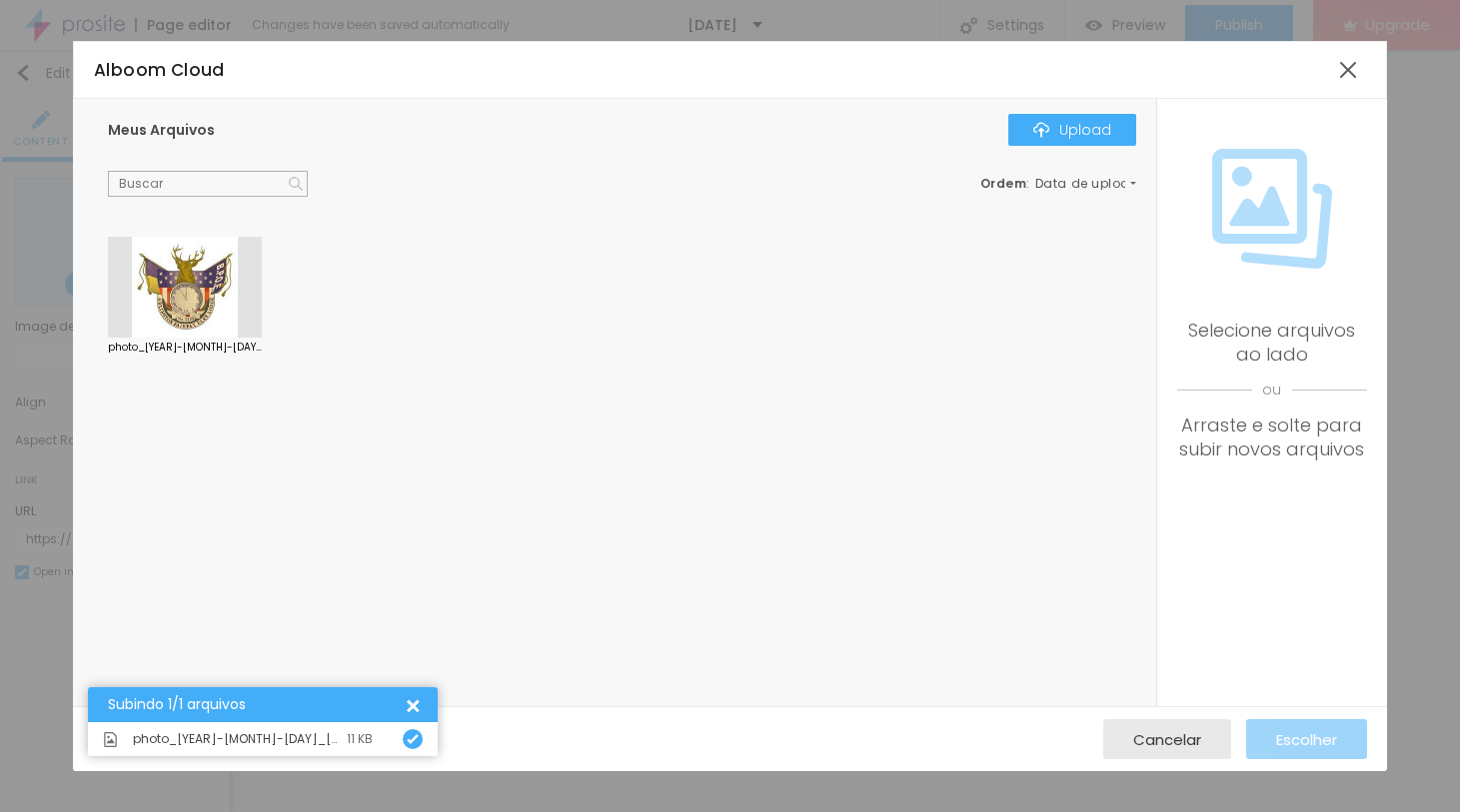 click at bounding box center (410, 704) 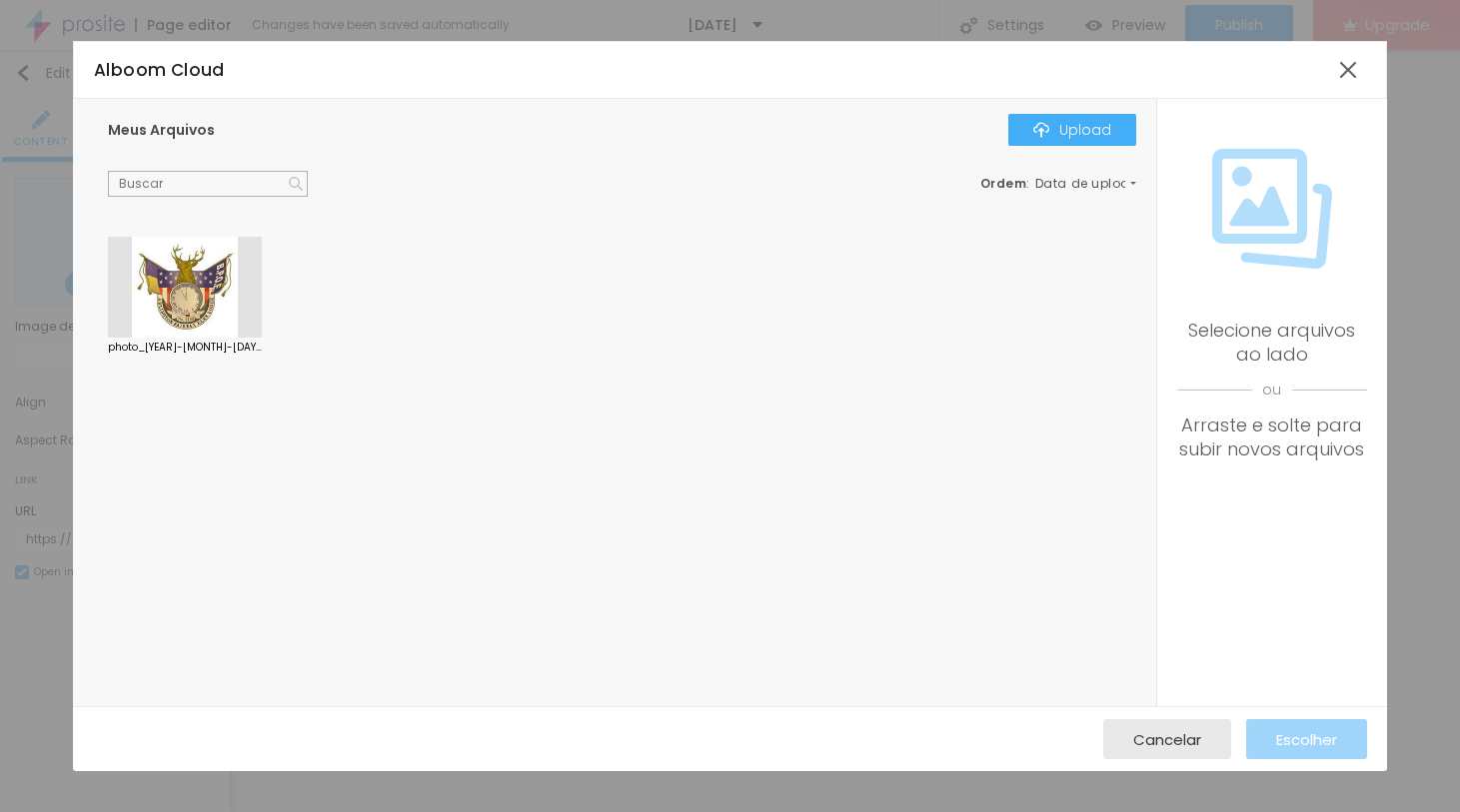 click at bounding box center (185, 288) 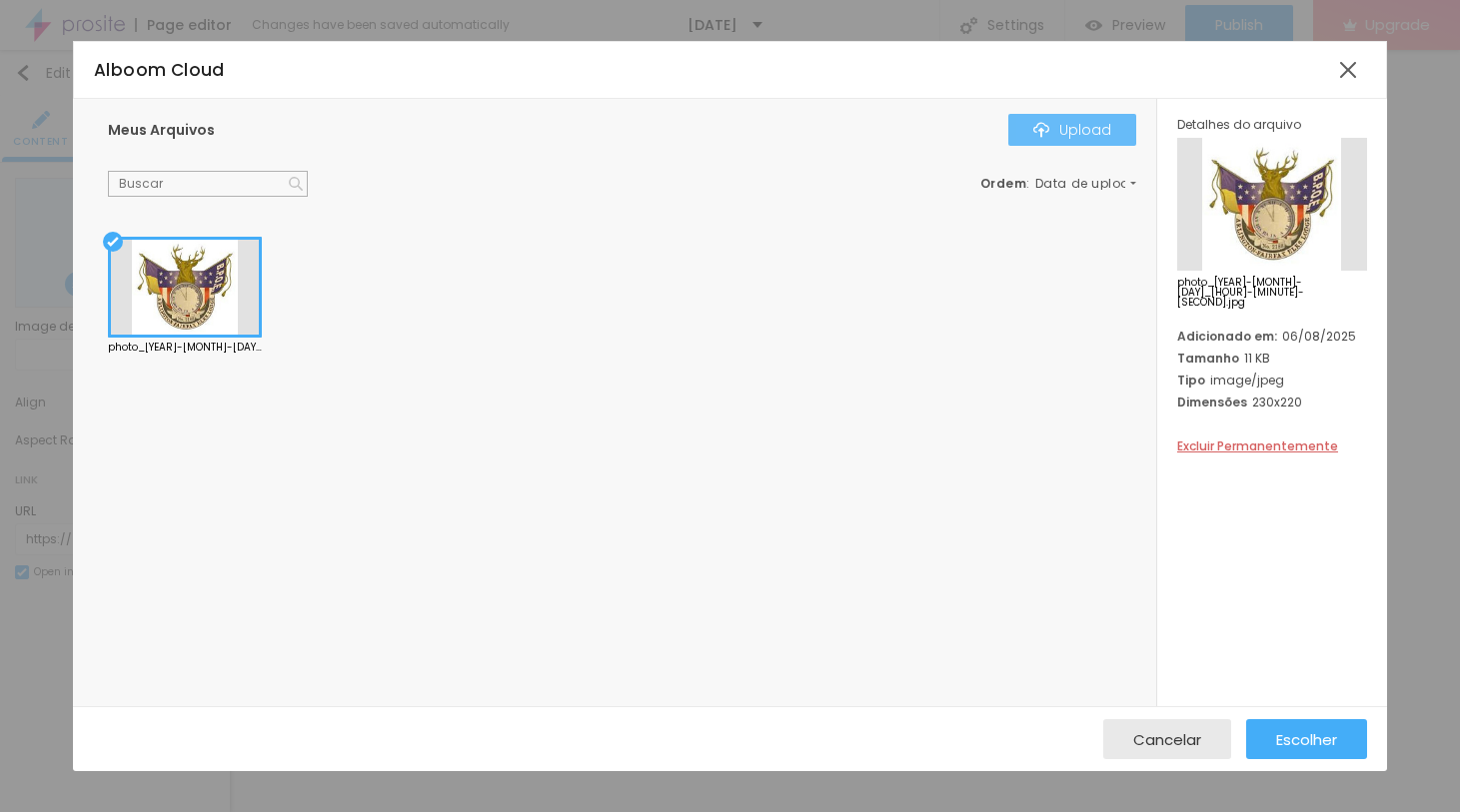 click on "Upload" at bounding box center [1072, 130] 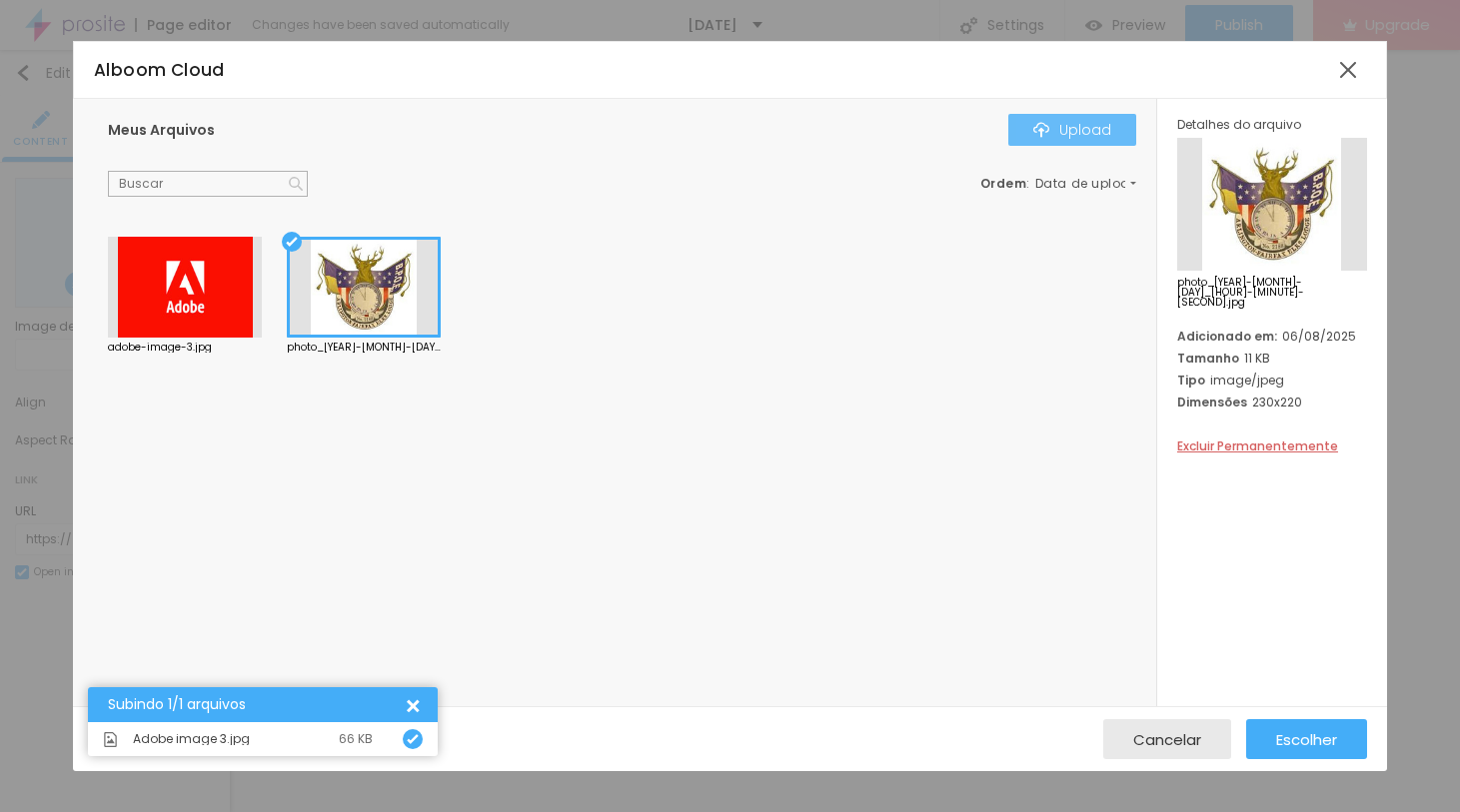 click on "Upload" at bounding box center (1072, 130) 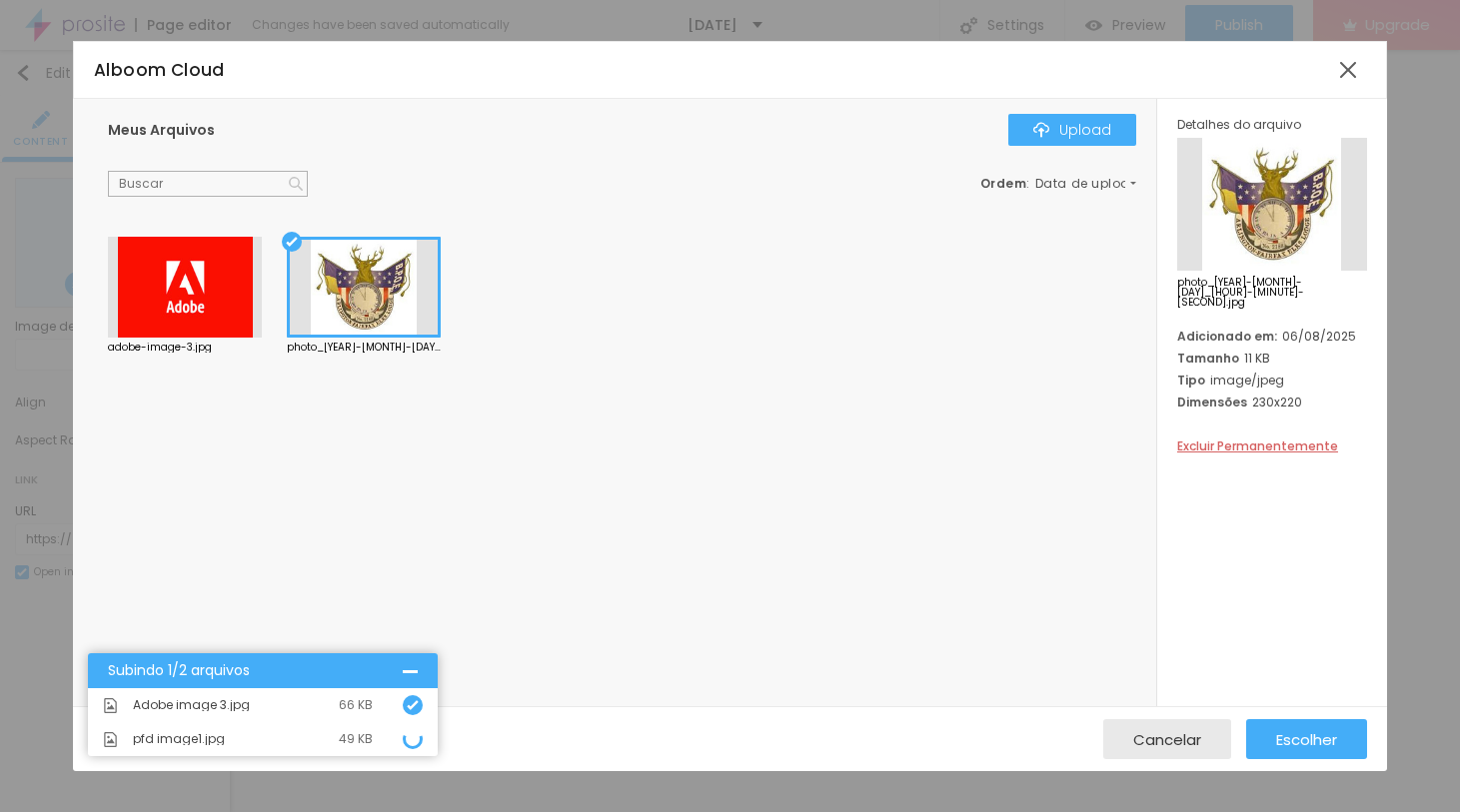 click on "adobe-image-3.jpg photo_[YEAR]-[MONTH]-[DAY]_[HOUR]-[MINUTE]-[SECOND].jpg" at bounding box center (627, 305) 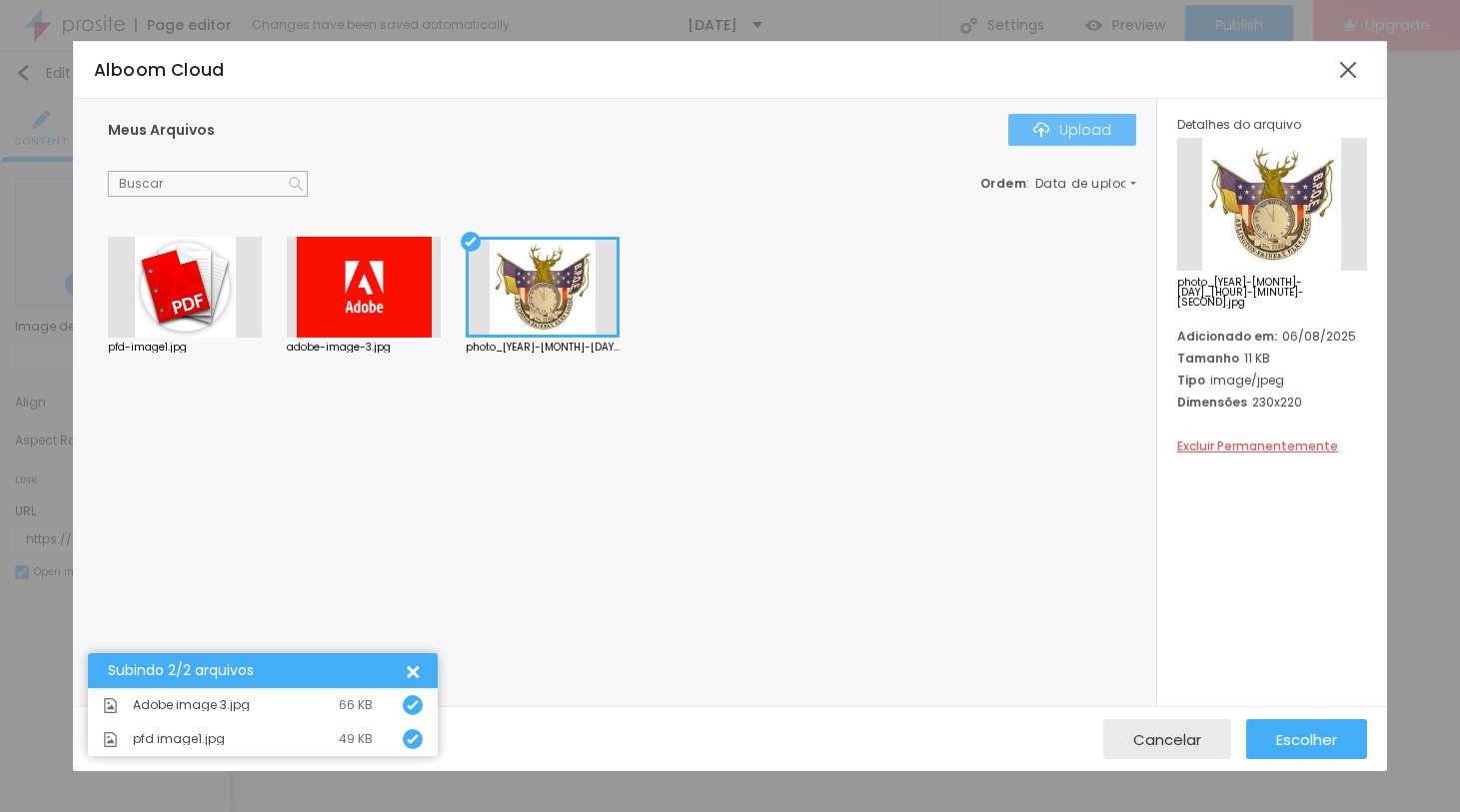 click on "Upload" at bounding box center [1072, 130] 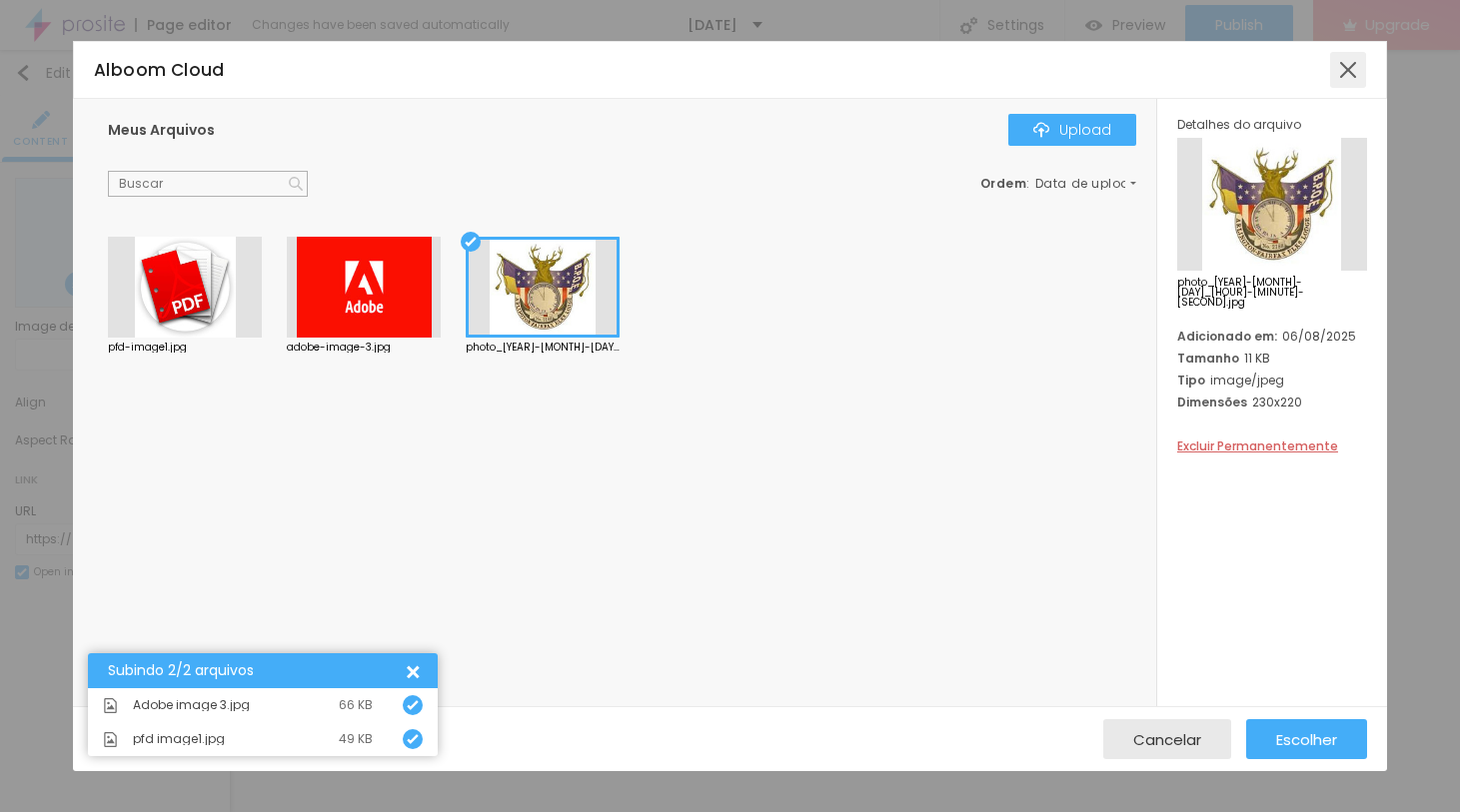 click at bounding box center [1348, 70] 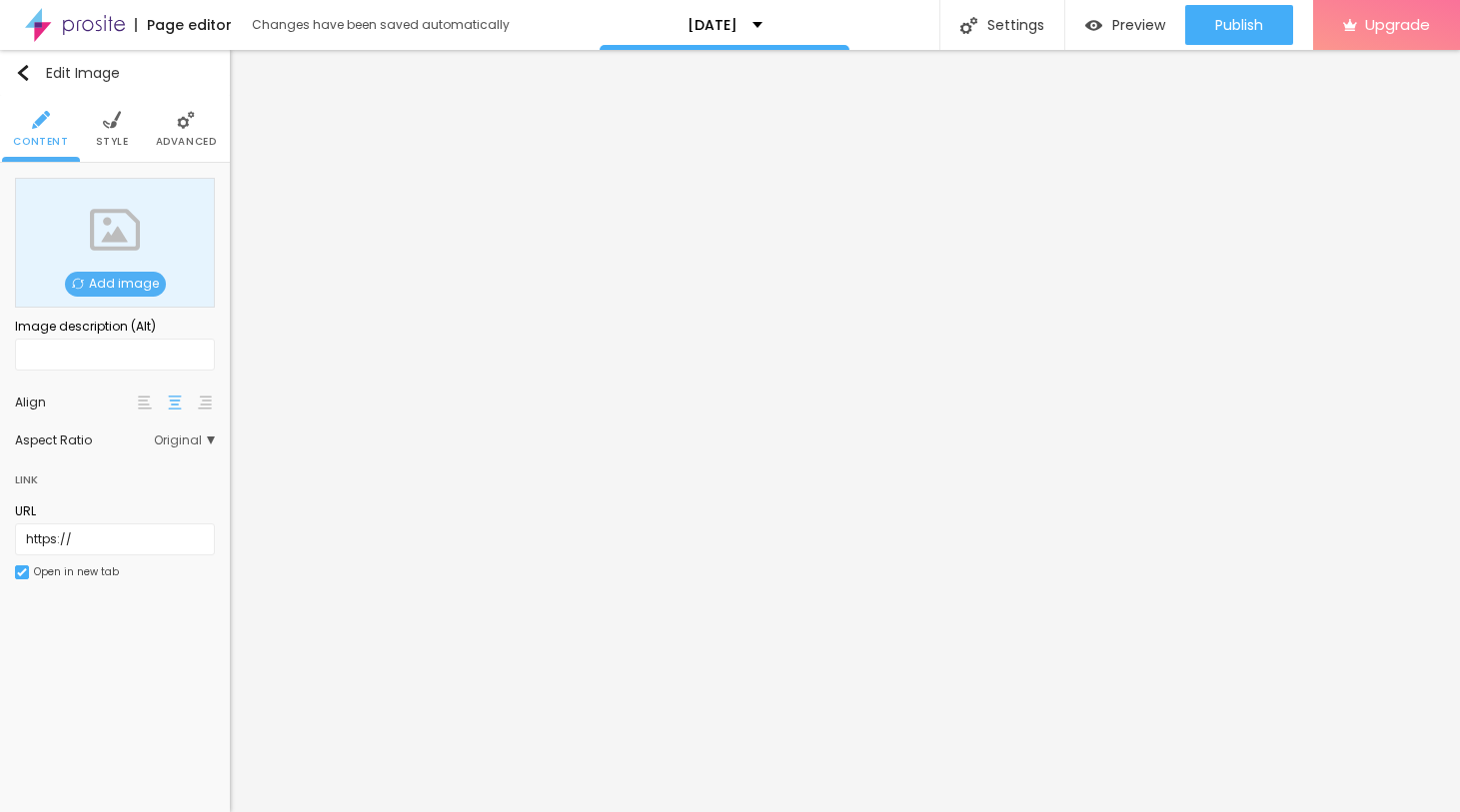 click on "Add image" at bounding box center [115, 284] 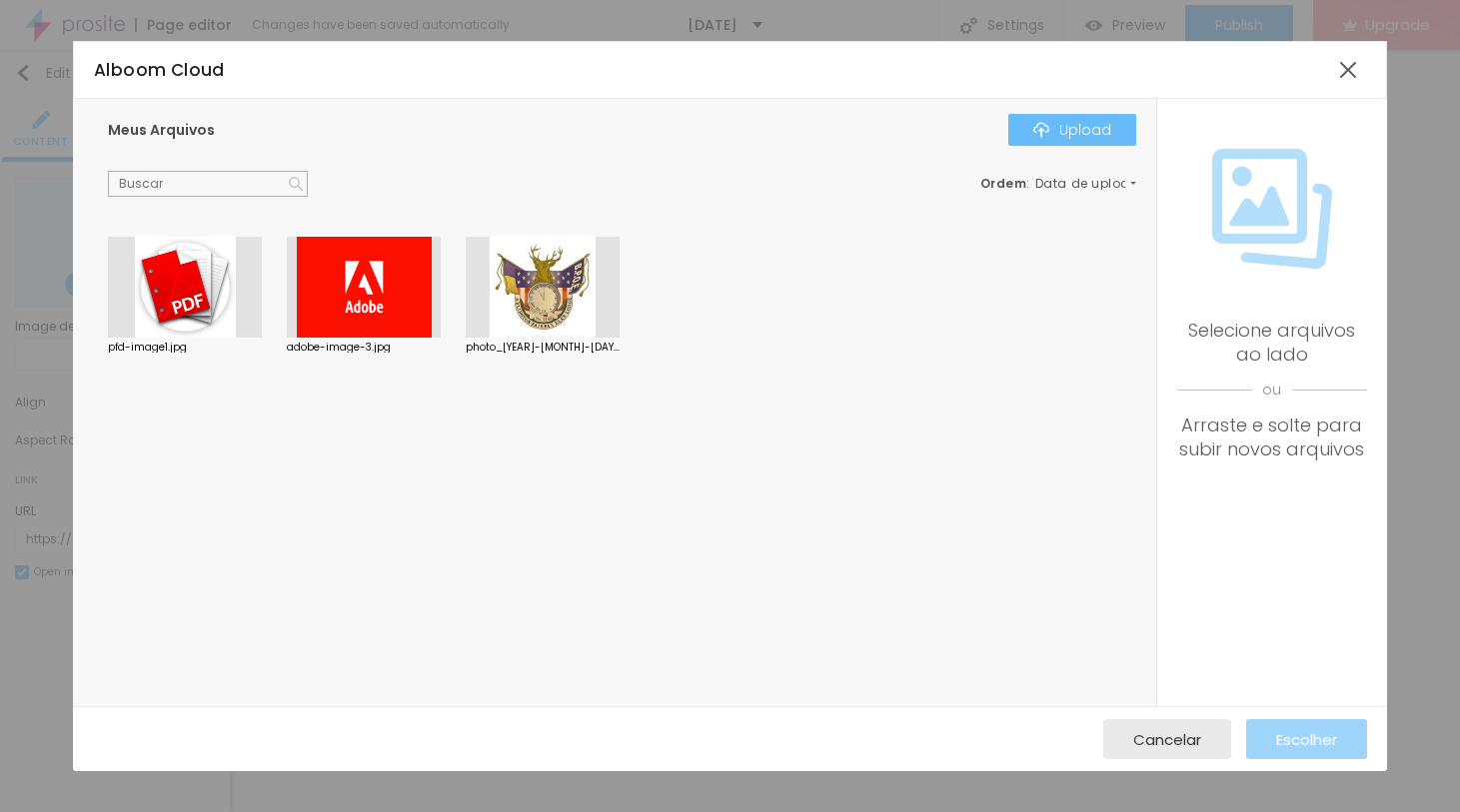 click on "Upload" at bounding box center [1072, 130] 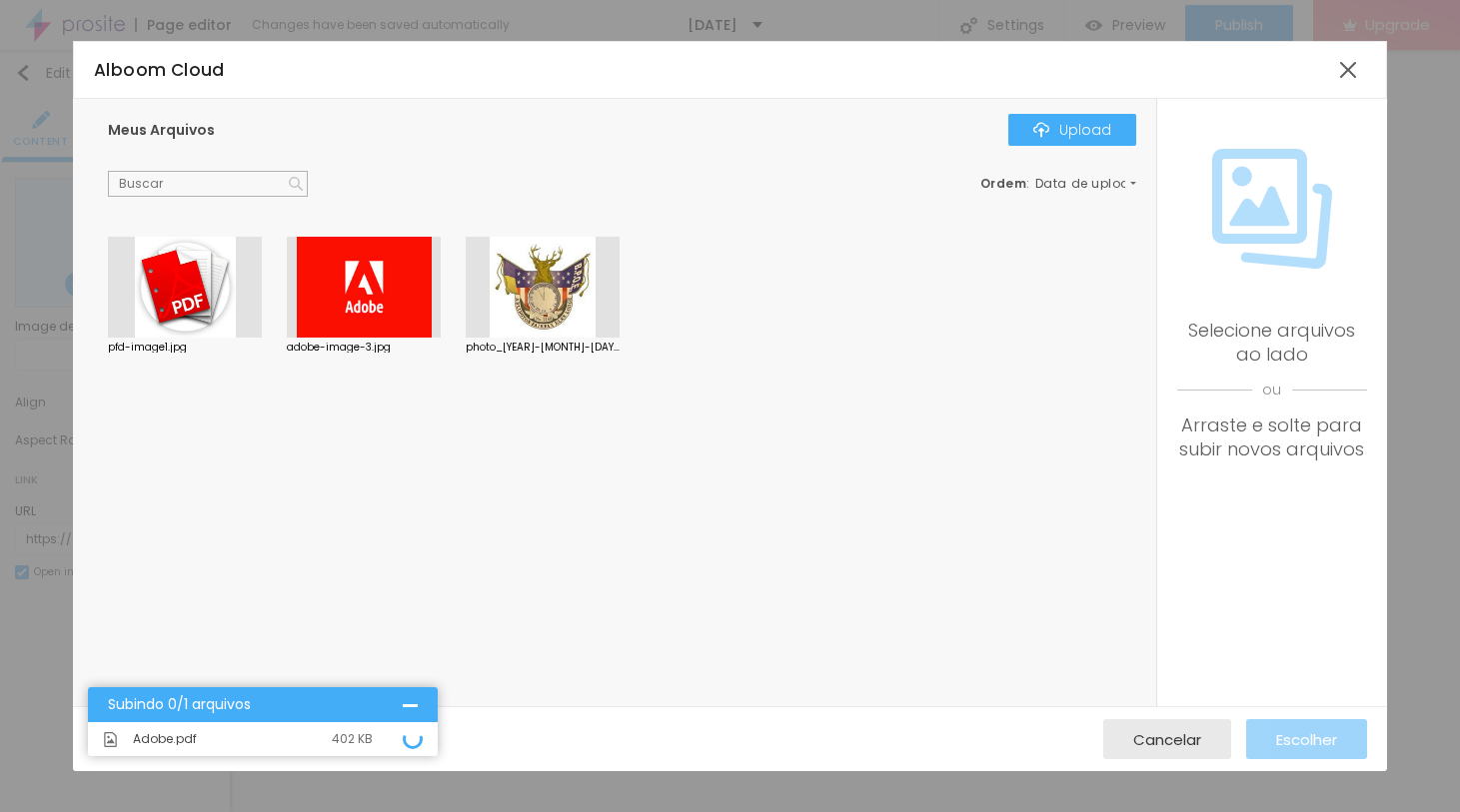 click on "pfd-image1.jpg adobe-image-3.jpg photo_[YEAR]-[MONTH]-[DAY]_[HOUR]-[MINUTE]-[SECOND].jpg" at bounding box center [627, 466] 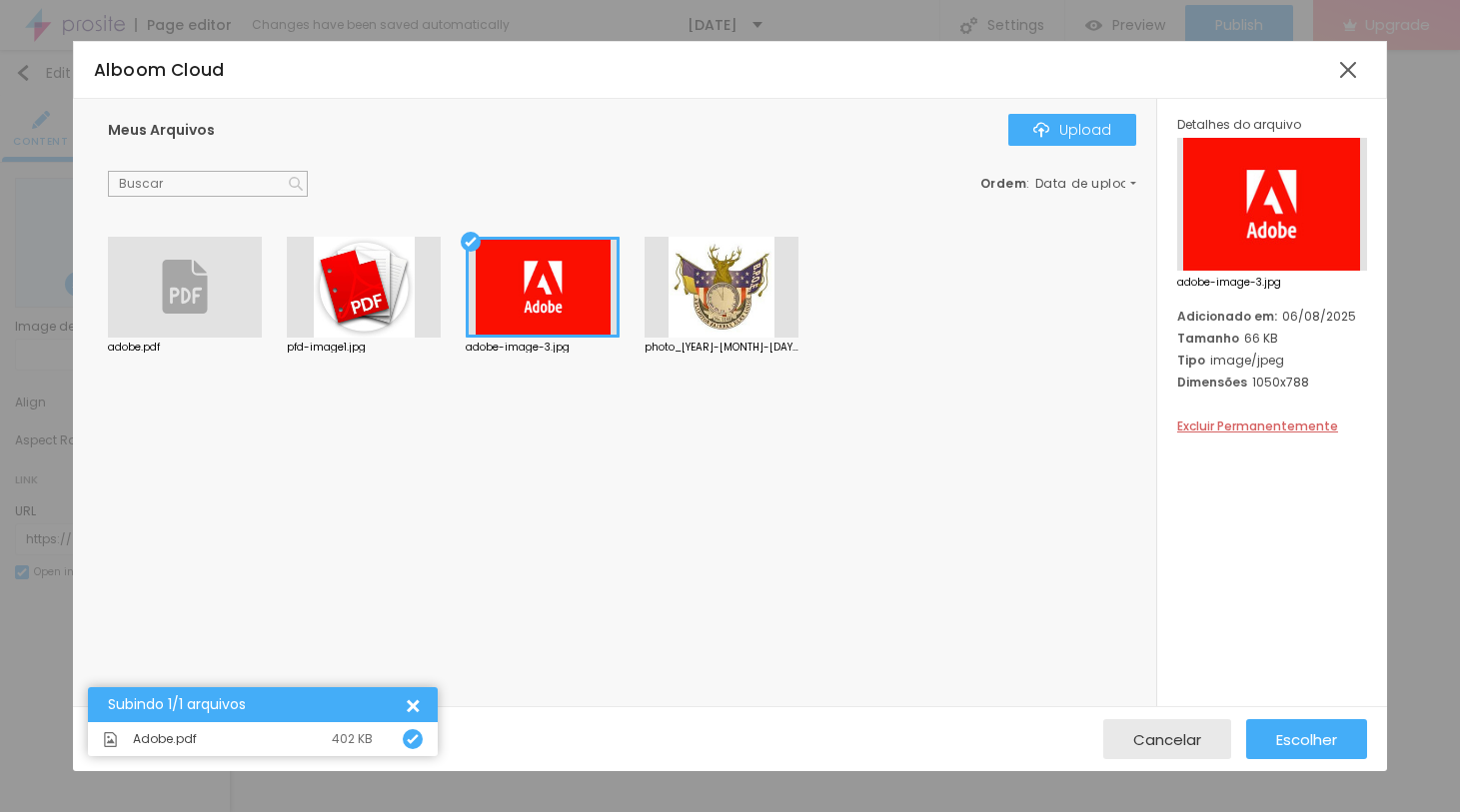 click on "adobe.pdf pfd-image1.jpg adobe-image-3.jpg photo_[YEAR]-[MONTH]-[DAY]_[HOUR]-[MINUTE]-[SECOND].jpg" at bounding box center [627, 466] 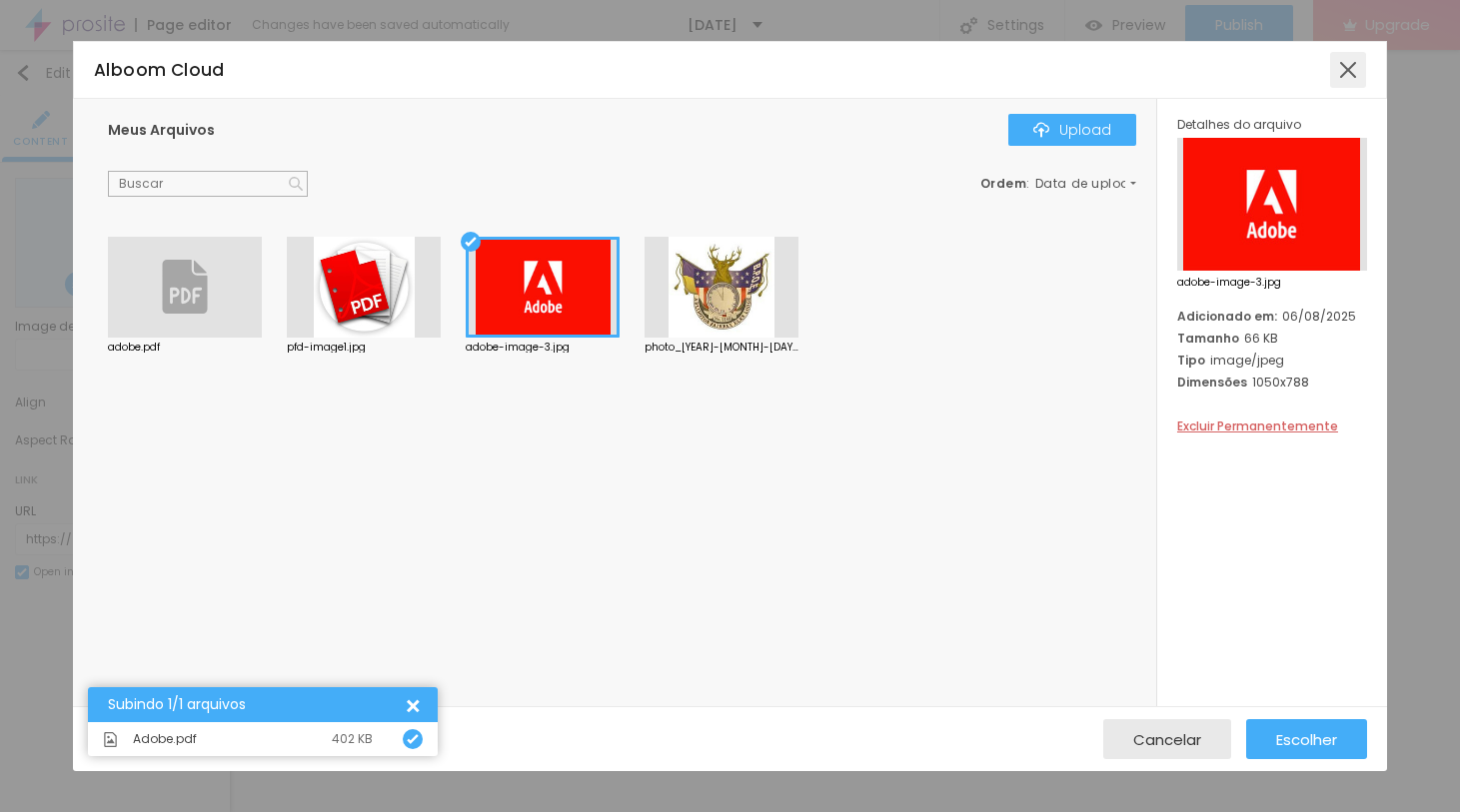 click at bounding box center [1348, 70] 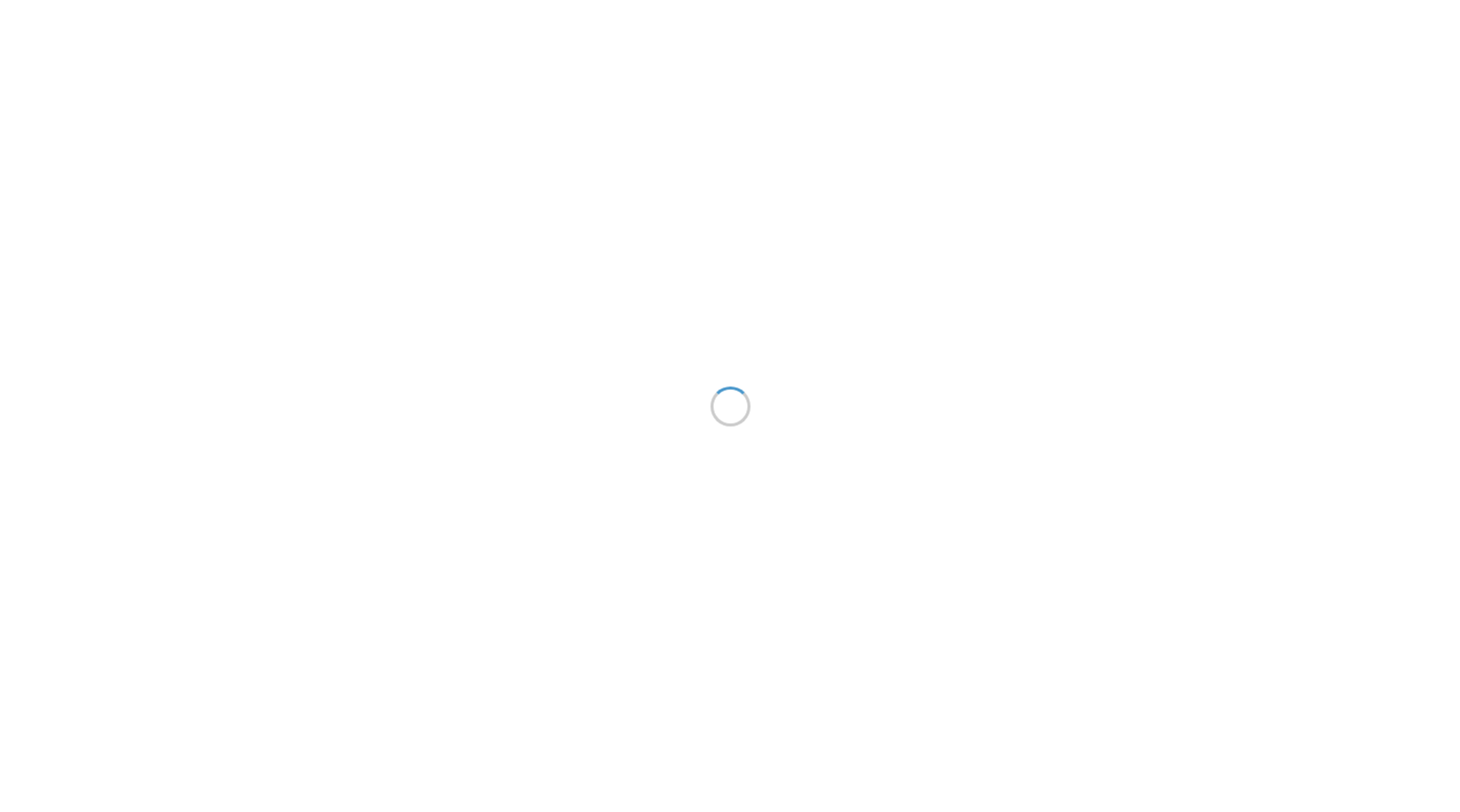 scroll, scrollTop: 0, scrollLeft: 0, axis: both 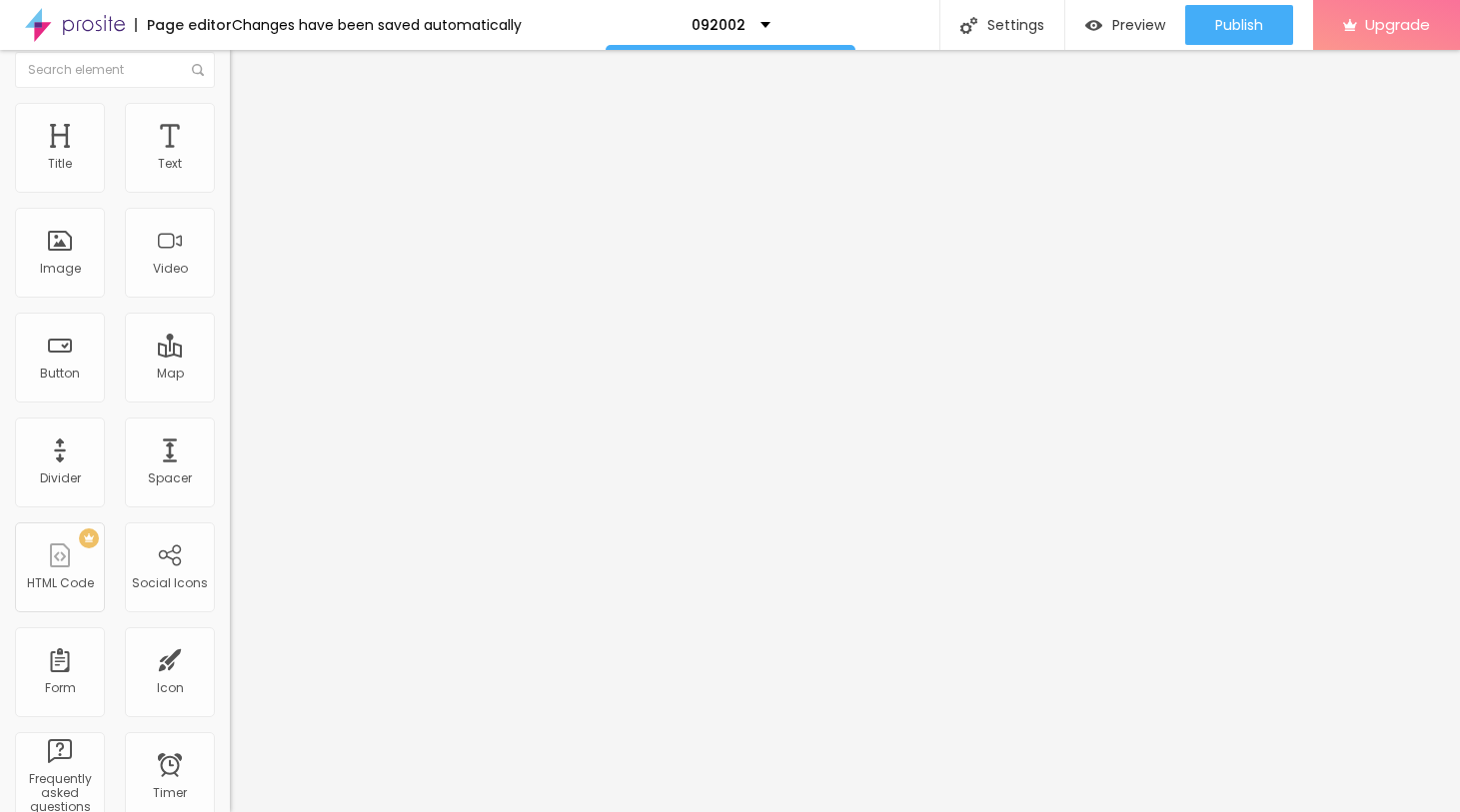click on "Add image" at bounding box center [345, 150] 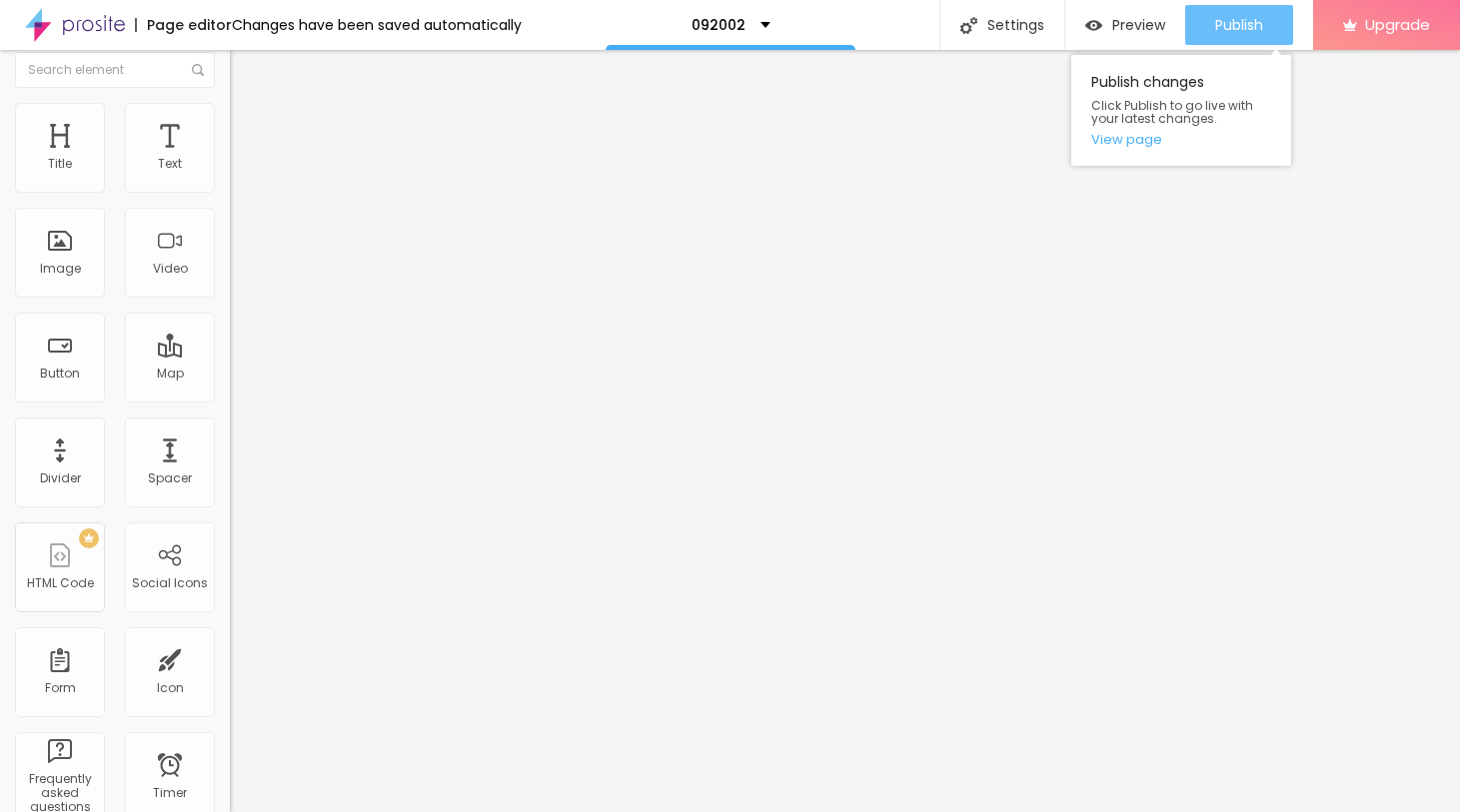 click on "Publish" at bounding box center [1239, 25] 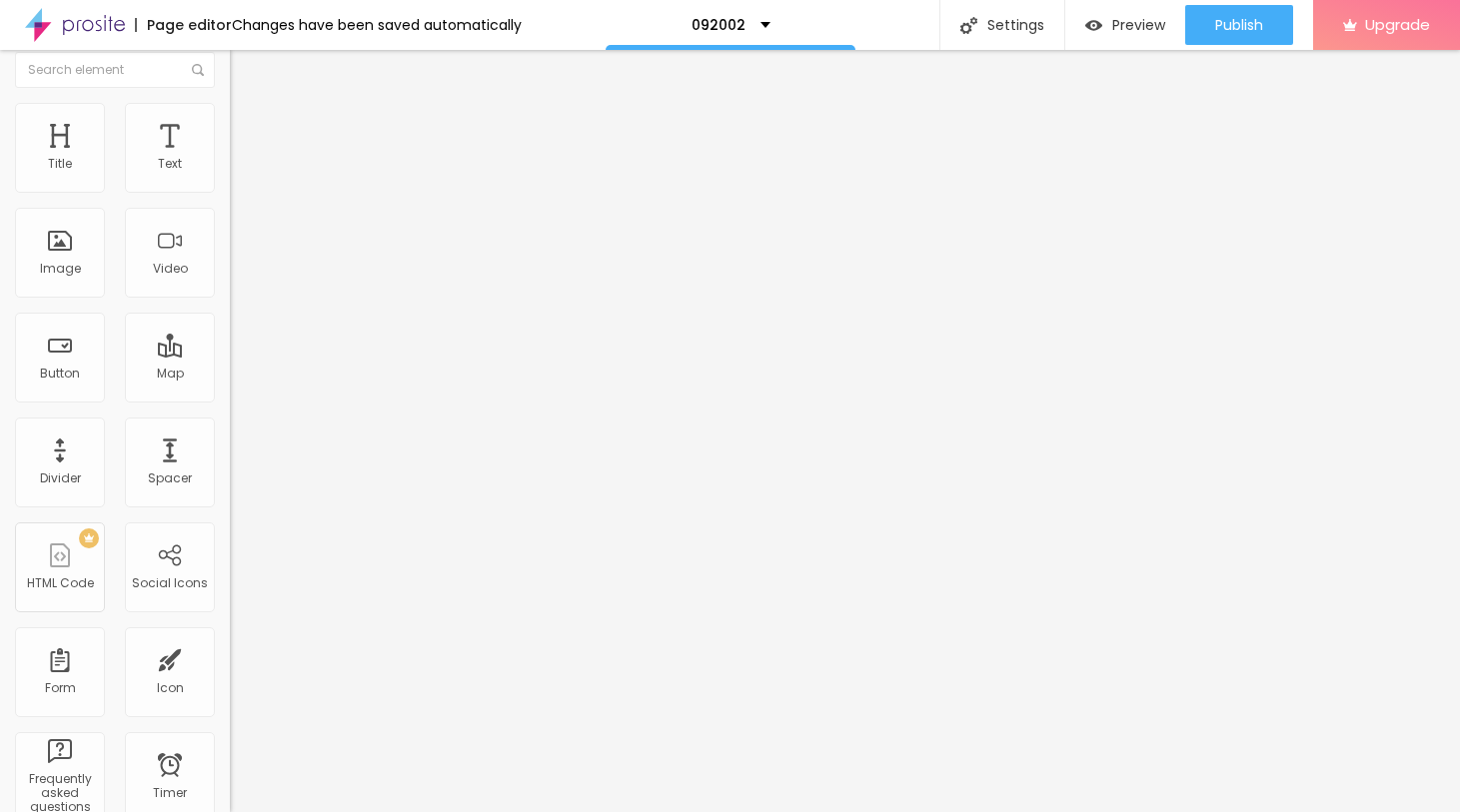 click on "https://" at bounding box center [350, 387] 